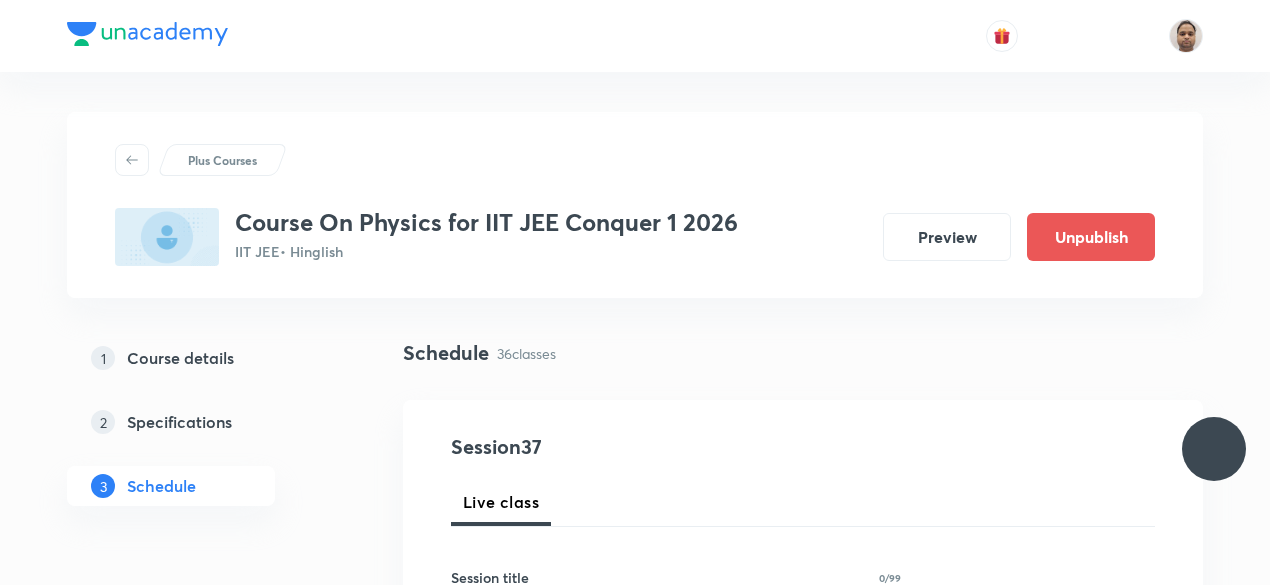 scroll, scrollTop: 0, scrollLeft: 0, axis: both 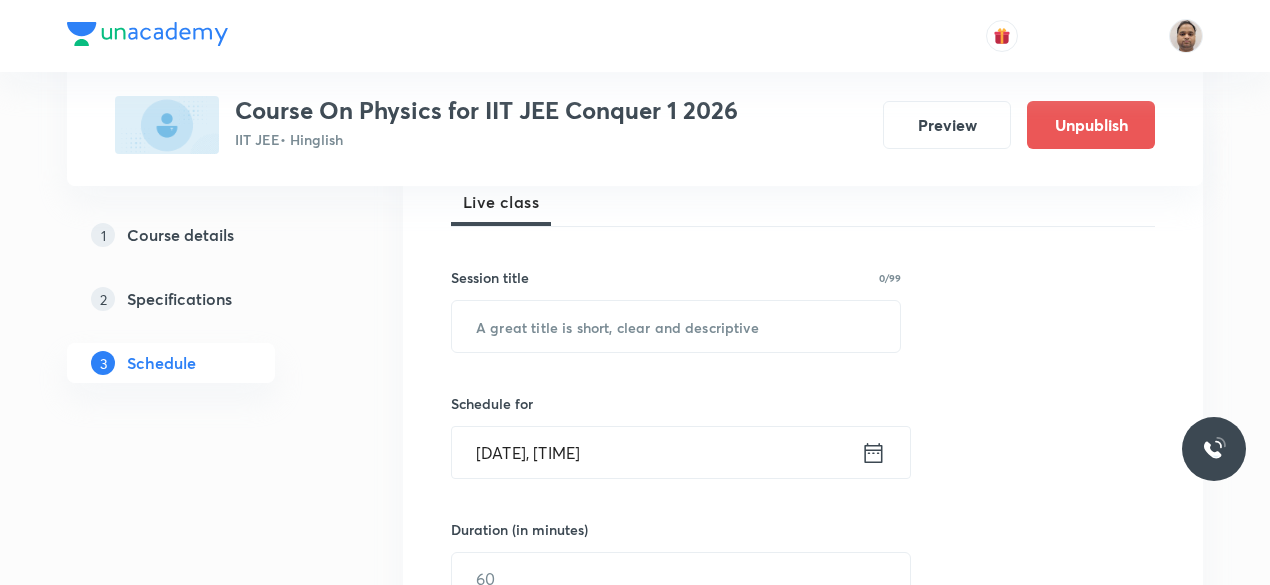 click on "Plus Courses Course On Physics for IIT JEE Conquer 1 2026 IIT JEE  • Hinglish Preview Unpublish 1 Course details 2 Specifications 3 Schedule Schedule 36  classes Session  37 Live class Session title 0/99 ​ Schedule for [DATE], [TIME] ​ Duration (in minutes) ​   Session type Online Offline Room Select centre room Sub-concepts Select concepts that wil be covered in this session Add Cancel May 15 Kinematics - 1 Lesson 1 • [TIME] • [DURATION] min  • Room [NUMBER] Physics Mock Questions May 20 Kinematics - 2 Lesson 2 • [TIME] • [DURATION] min  • Room [NUMBER] Elementary Algebra May 21 Kinematics - 3 Lesson 3 • [TIME] • [DURATION] min  • Room [NUMBER] Elementary Algebra May 23 Kinematics - 4 Lesson 4 • [TIME] • [DURATION] min  • Room [NUMBER] Vectors and Scalars  May 27 Kinematics - 5 Lesson 5 • [TIME] • [DURATION] min  • Room [NUMBER] Vectors and Scalars  May 28 Kinematics - 6 Lesson 6 • [TIME] • [DURATION] min  • Room [NUMBER] Physics Mock Questions May 29 Kinematics - 7 Lesson 7 • [TIME] • [DURATION] min  • Room [NUMBER]" at bounding box center [635, 3329] 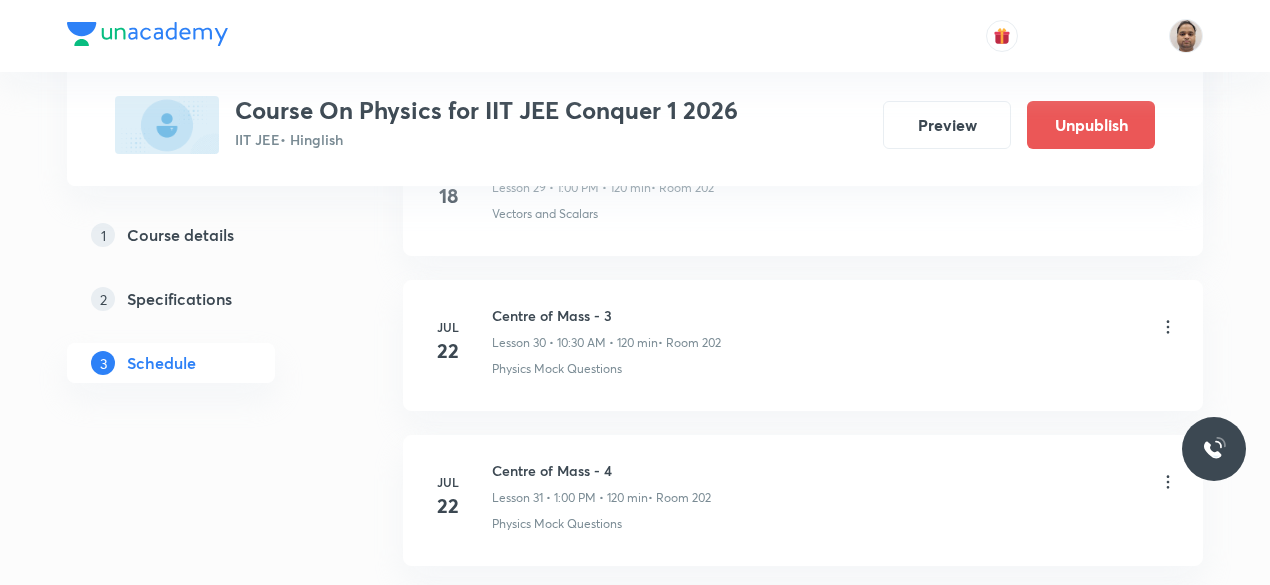 scroll, scrollTop: 5570, scrollLeft: 0, axis: vertical 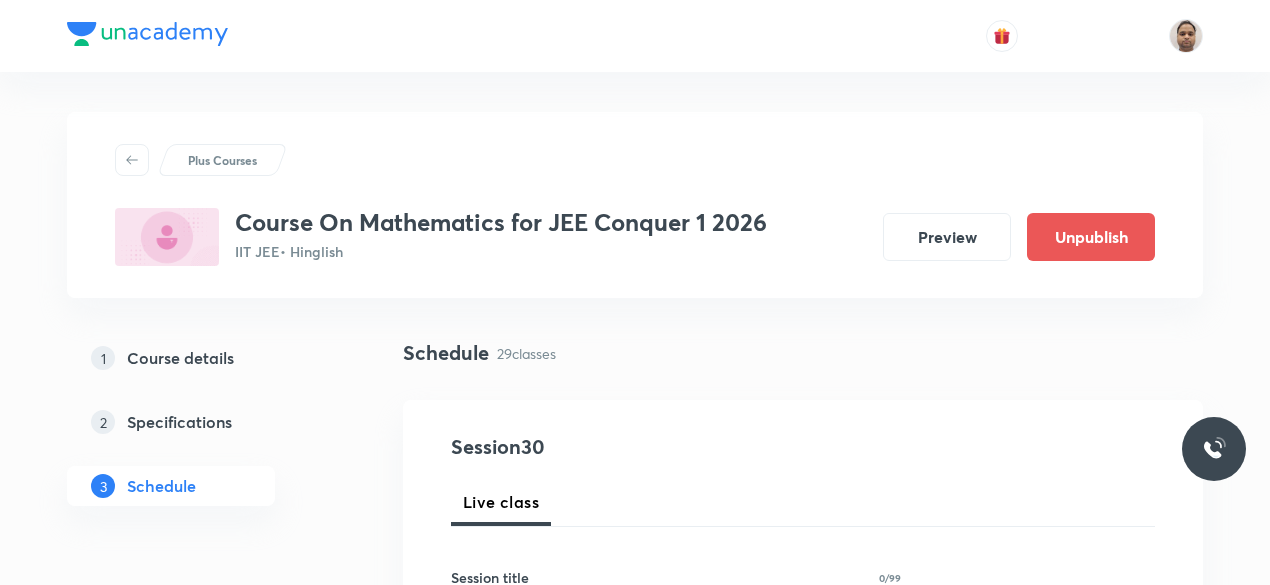 click on "1 Course details 2 Specifications 3 Schedule" at bounding box center (203, 434) 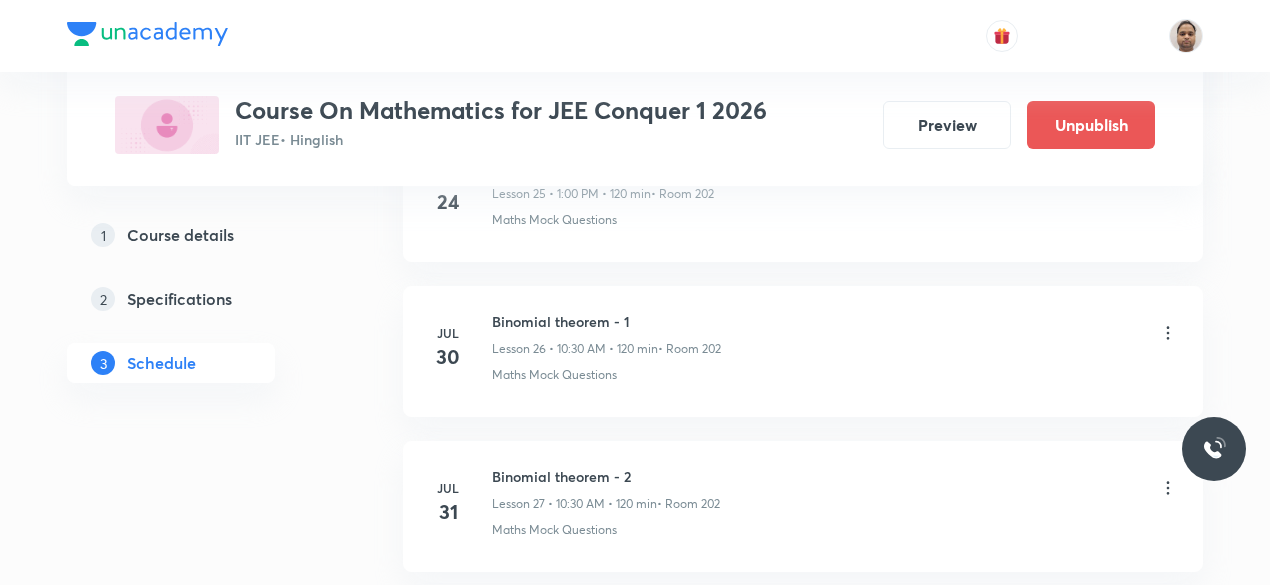 scroll, scrollTop: 5190, scrollLeft: 0, axis: vertical 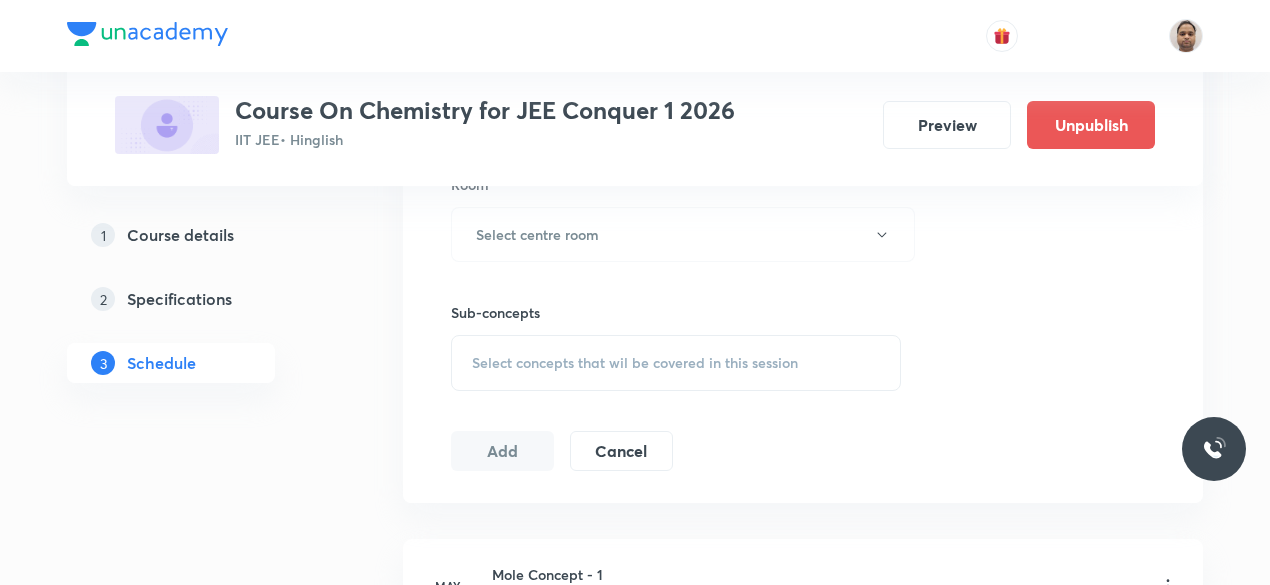 click on "1 Course details 2 Specifications 3 Schedule" at bounding box center [203, 2687] 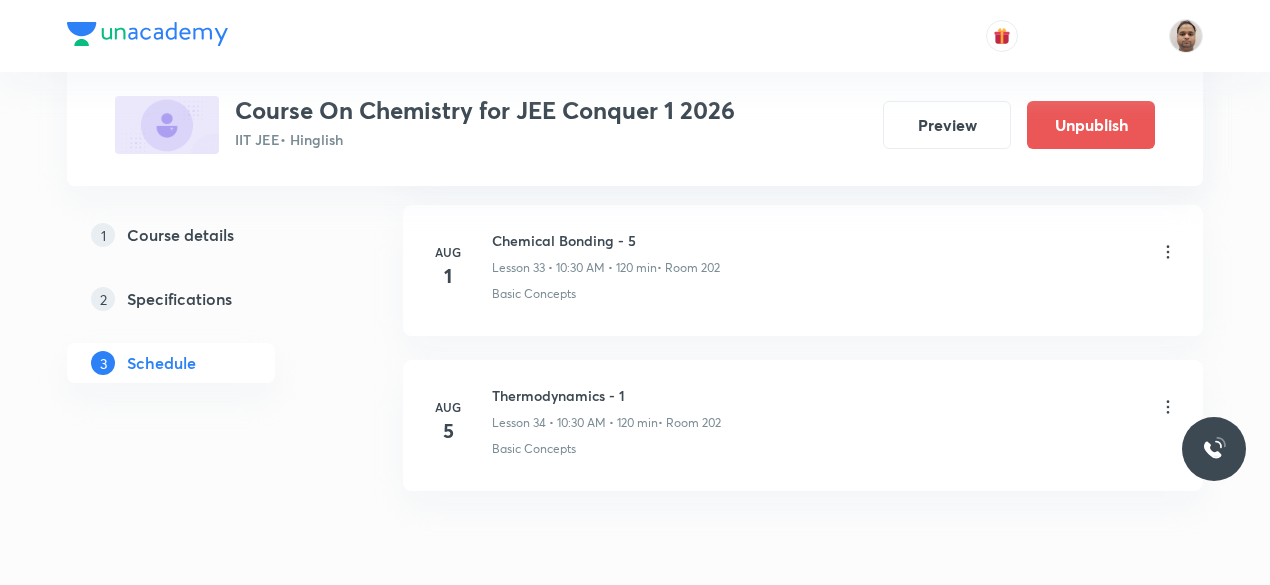 scroll, scrollTop: 6262, scrollLeft: 0, axis: vertical 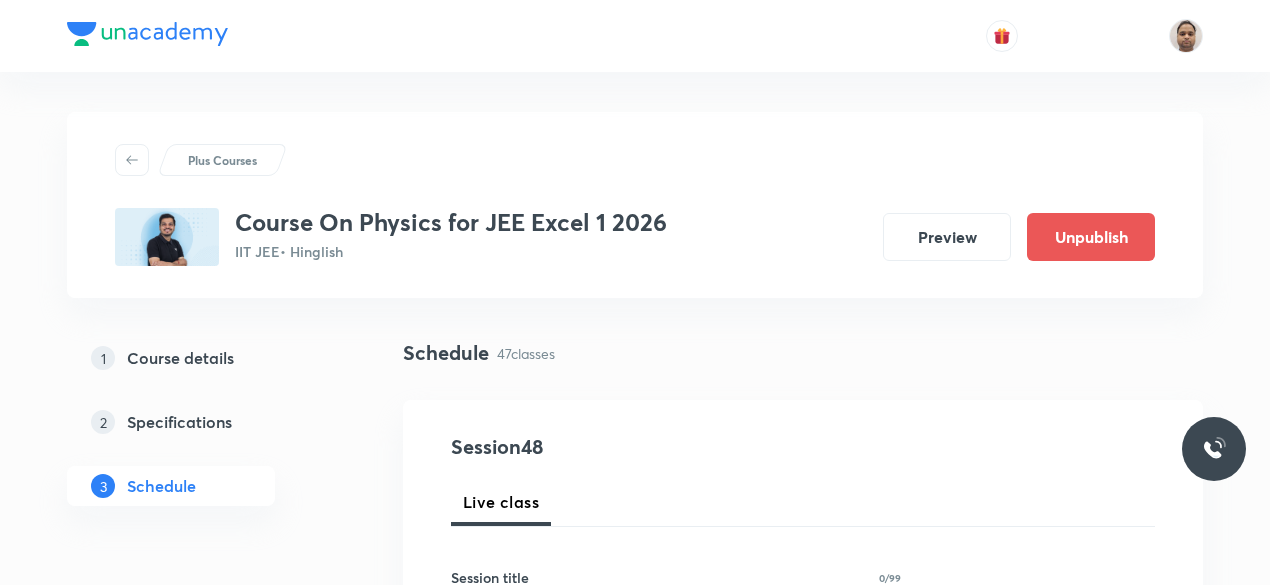 click on "1 Course details 2 Specifications 3 Schedule" at bounding box center [203, 4595] 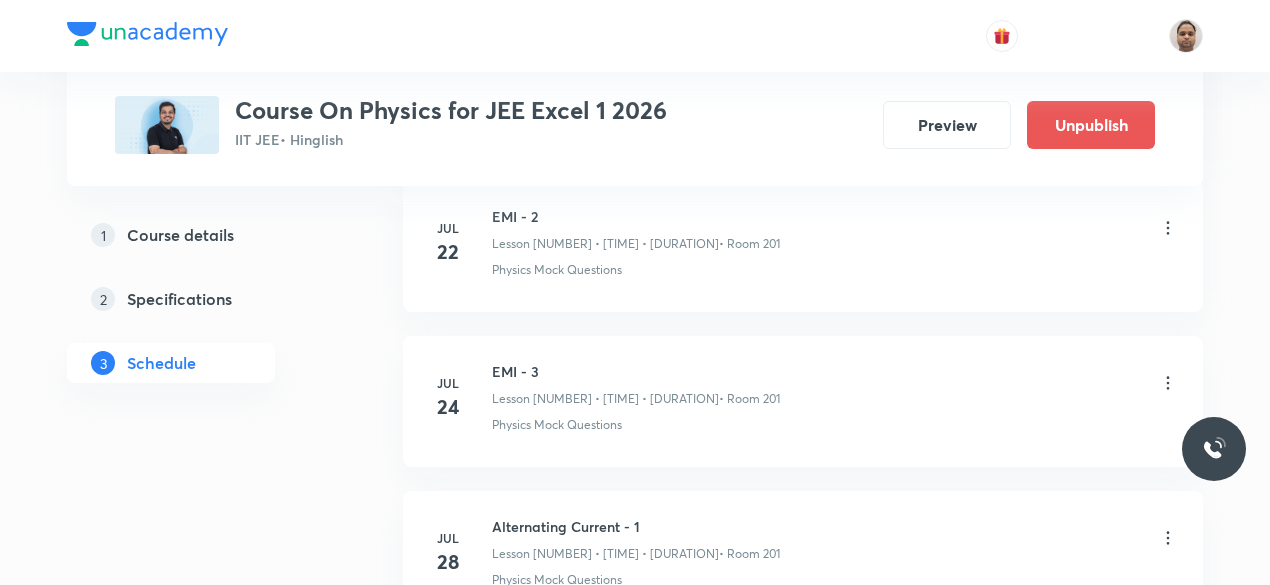 scroll, scrollTop: 8168, scrollLeft: 0, axis: vertical 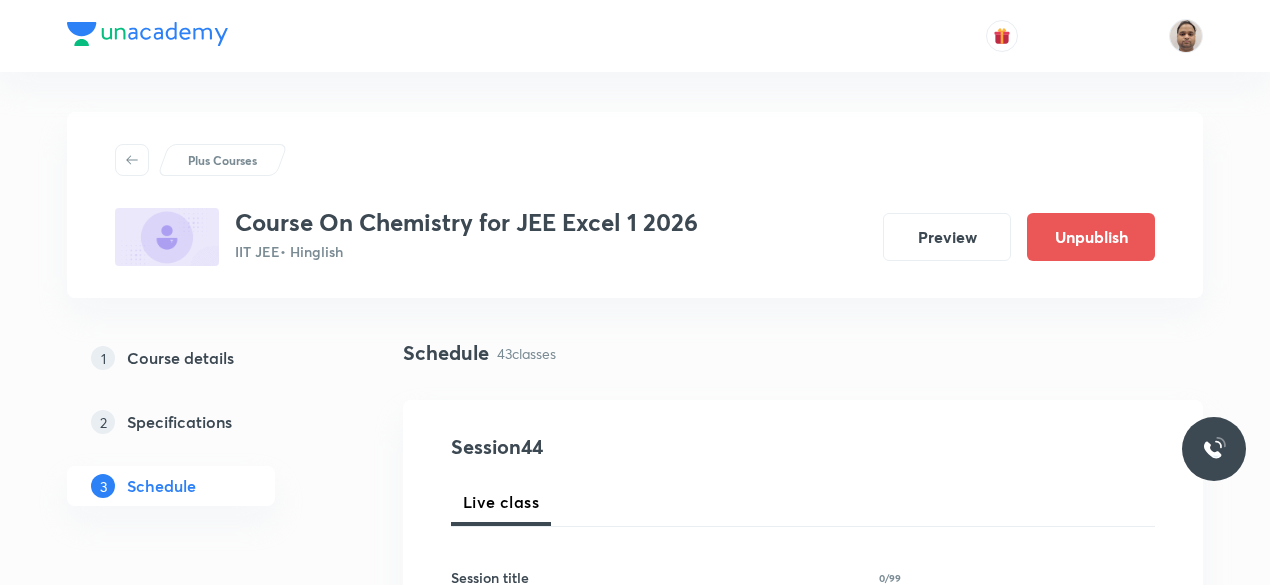 click on "1 Course details 2 Specifications 3 Schedule" at bounding box center (203, 4285) 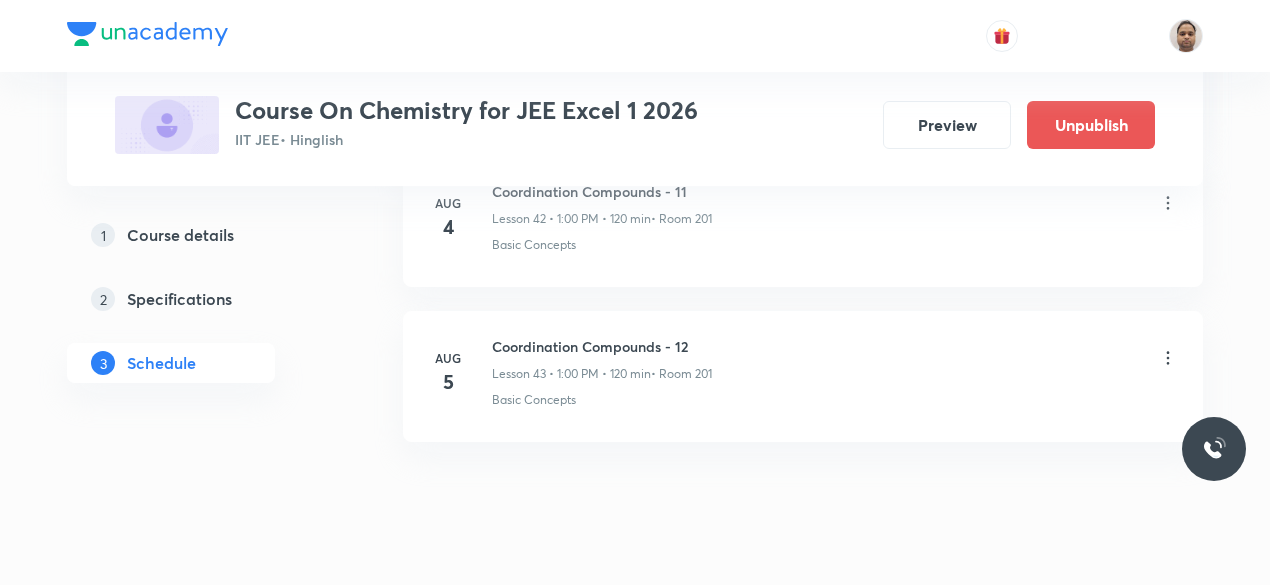 scroll, scrollTop: 7651, scrollLeft: 0, axis: vertical 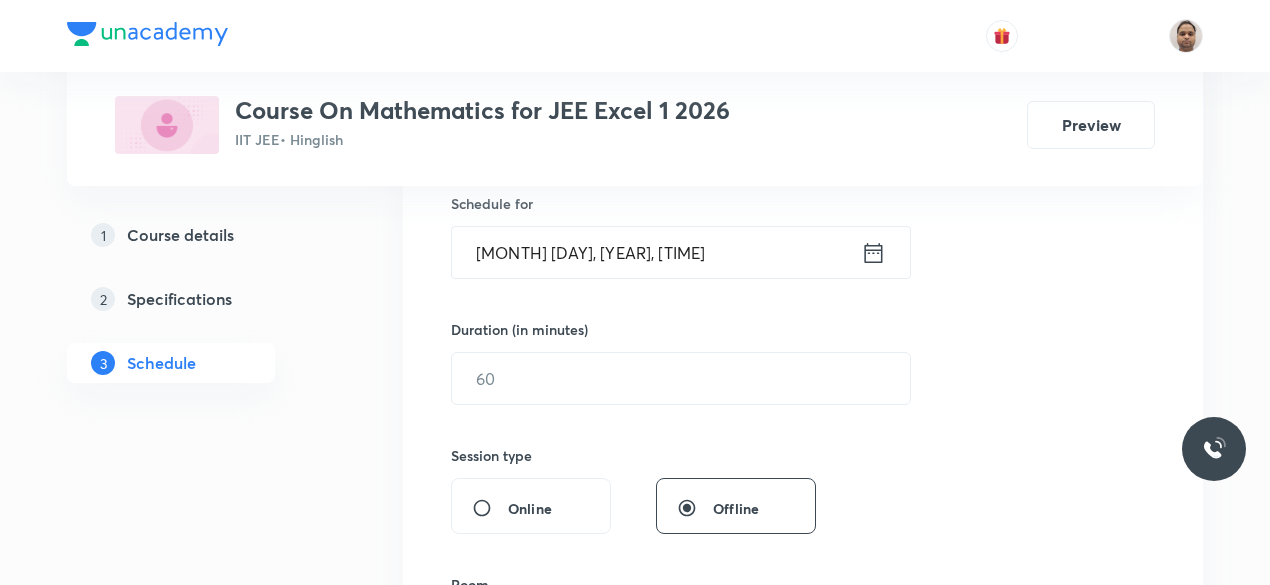 click on "1 Course details 2 Specifications 3 Schedule" at bounding box center (203, 4870) 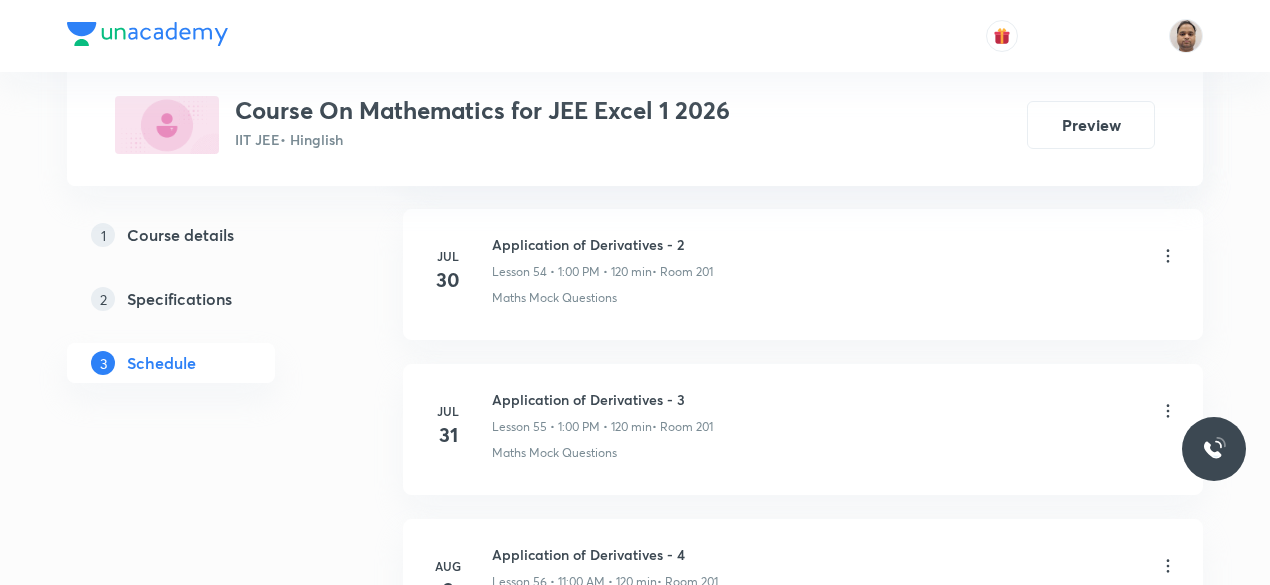 scroll, scrollTop: 9812, scrollLeft: 0, axis: vertical 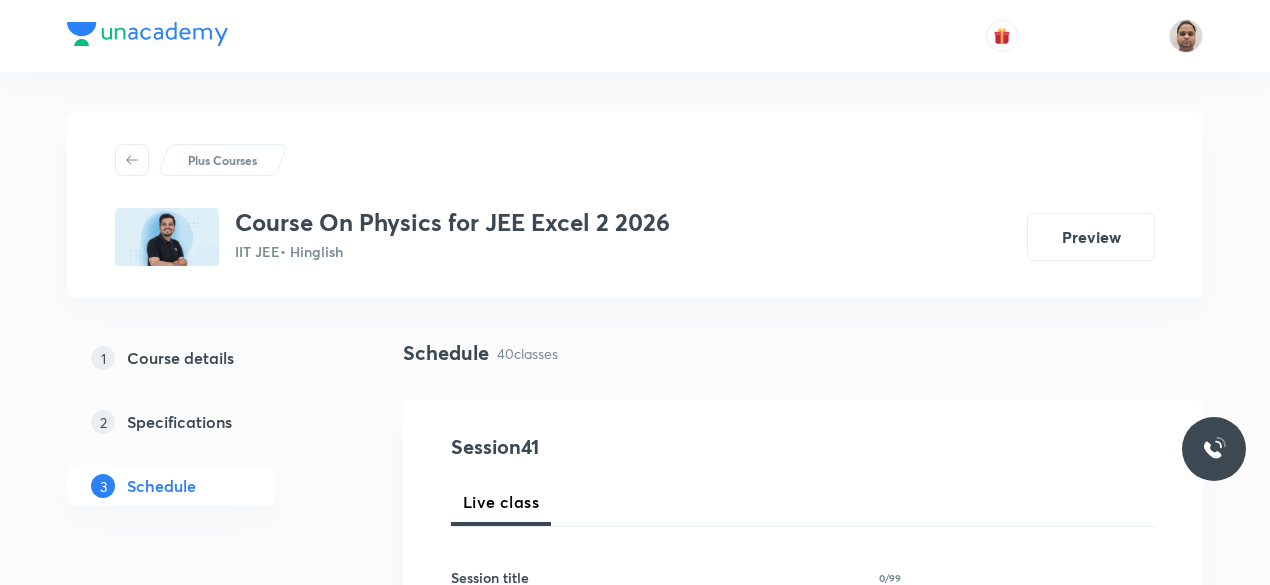 click on "1 Course details 2 Specifications 3 Schedule" at bounding box center [203, 4052] 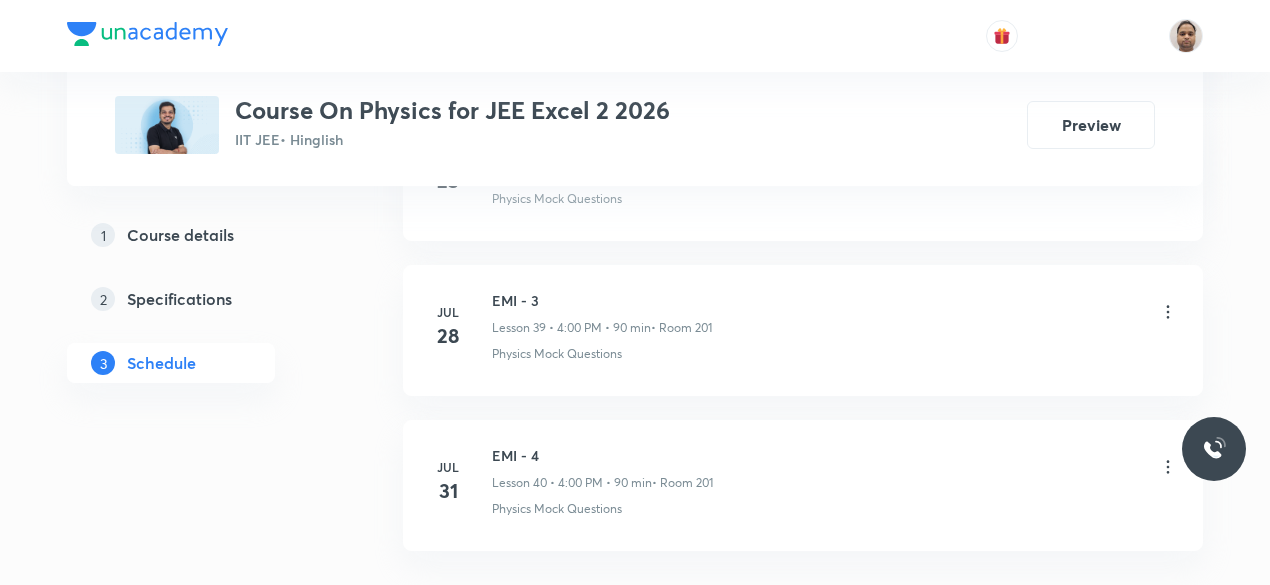 scroll, scrollTop: 7188, scrollLeft: 0, axis: vertical 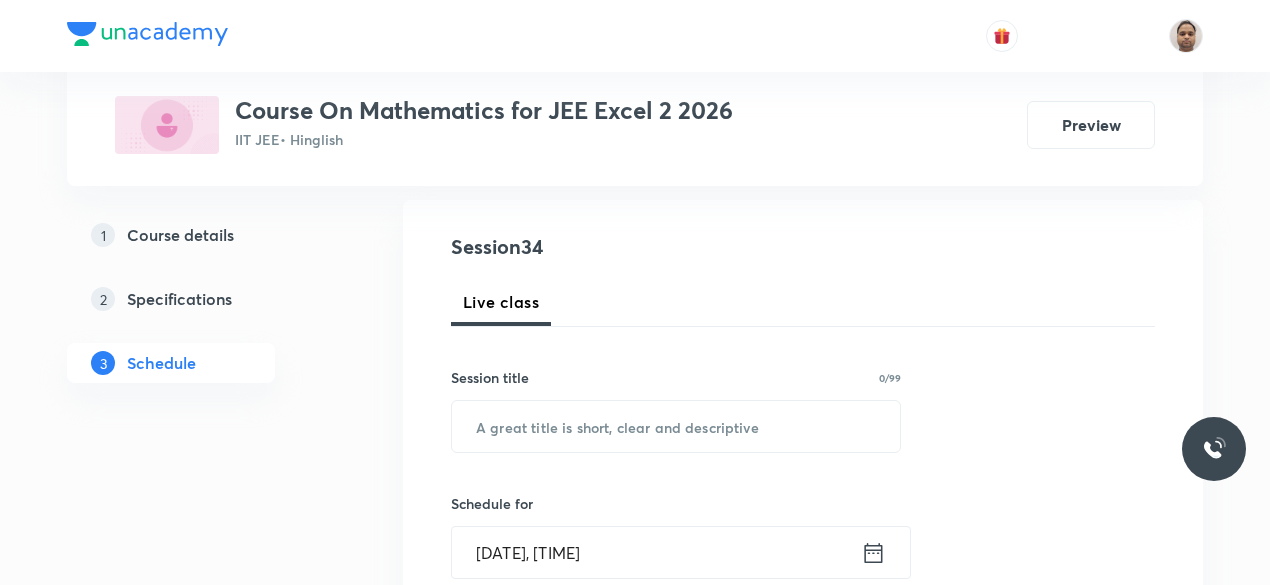click on "1 Course details 2 Specifications 3 Schedule" at bounding box center (203, 3310) 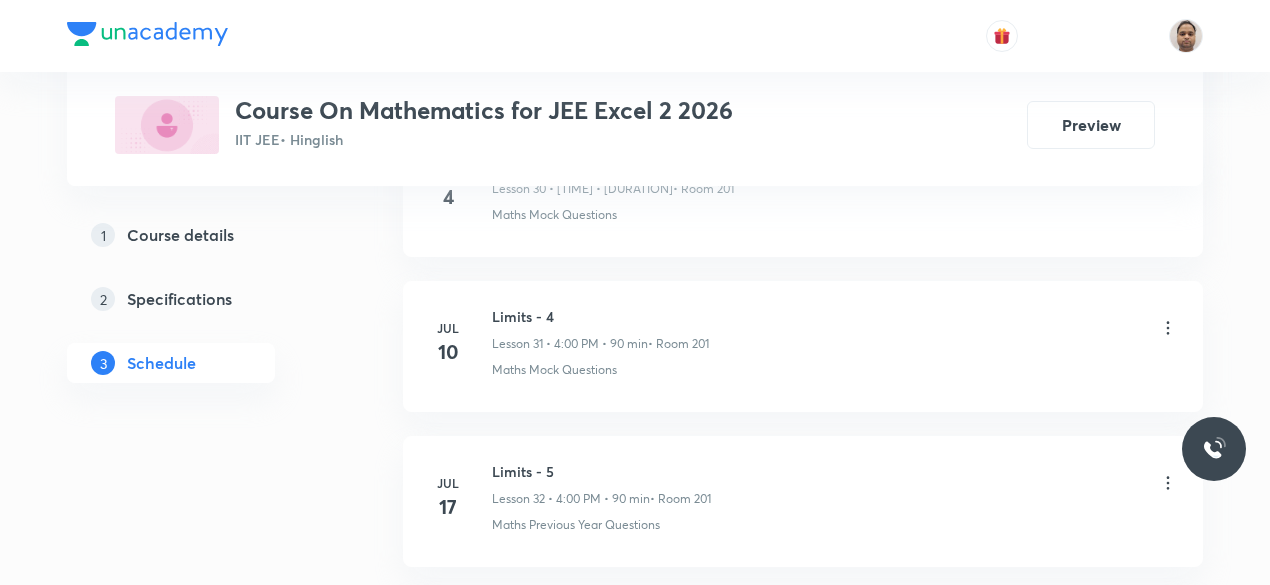 scroll, scrollTop: 6108, scrollLeft: 0, axis: vertical 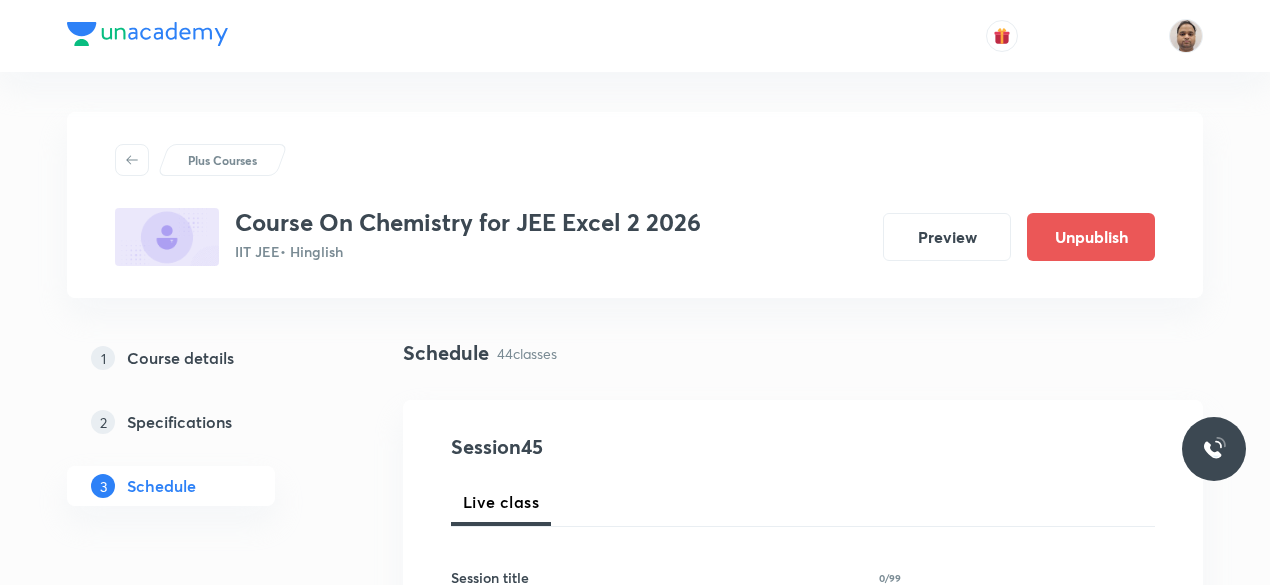 click on "1 Course details 2 Specifications 3 Schedule" at bounding box center [203, 434] 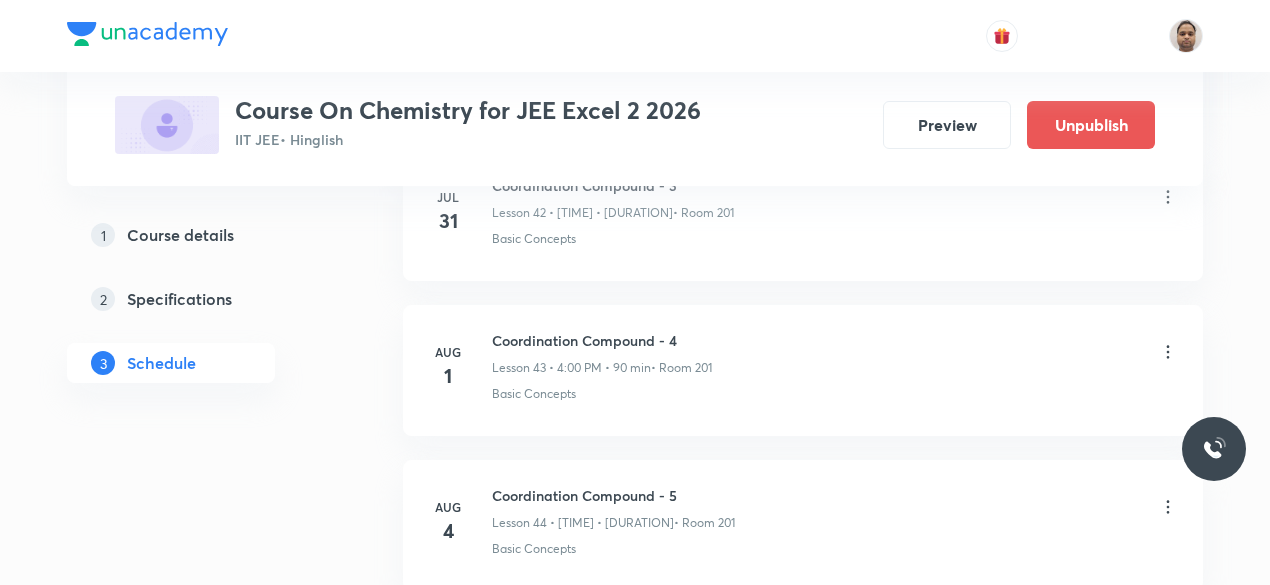 scroll, scrollTop: 7805, scrollLeft: 0, axis: vertical 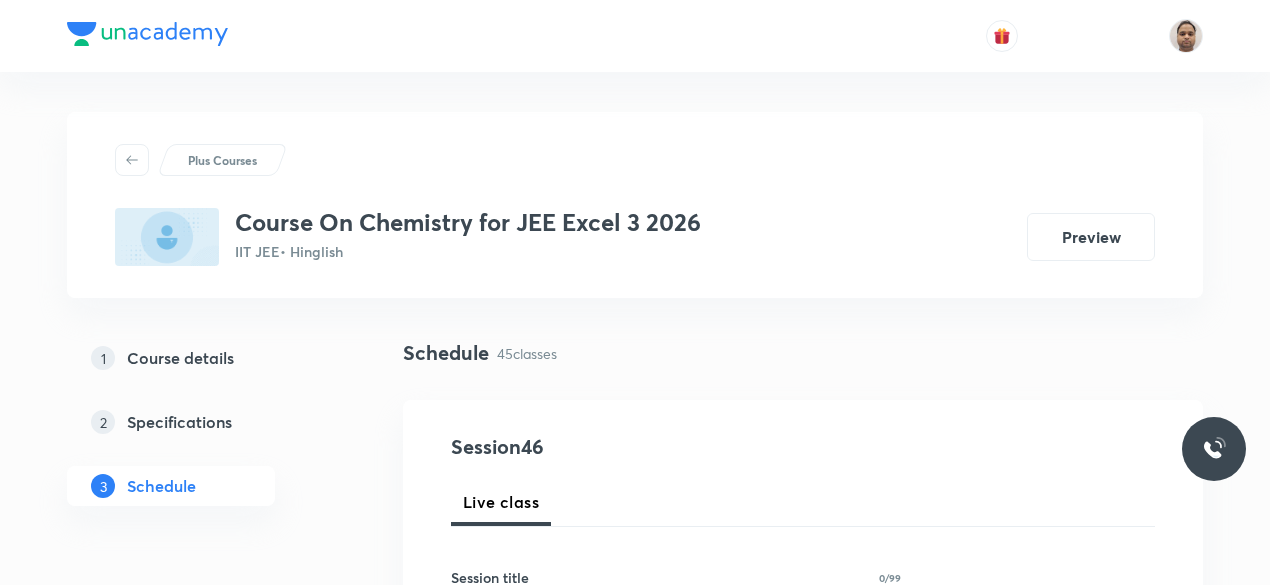 click on "1 Course details 2 Specifications 3 Schedule" at bounding box center [203, 434] 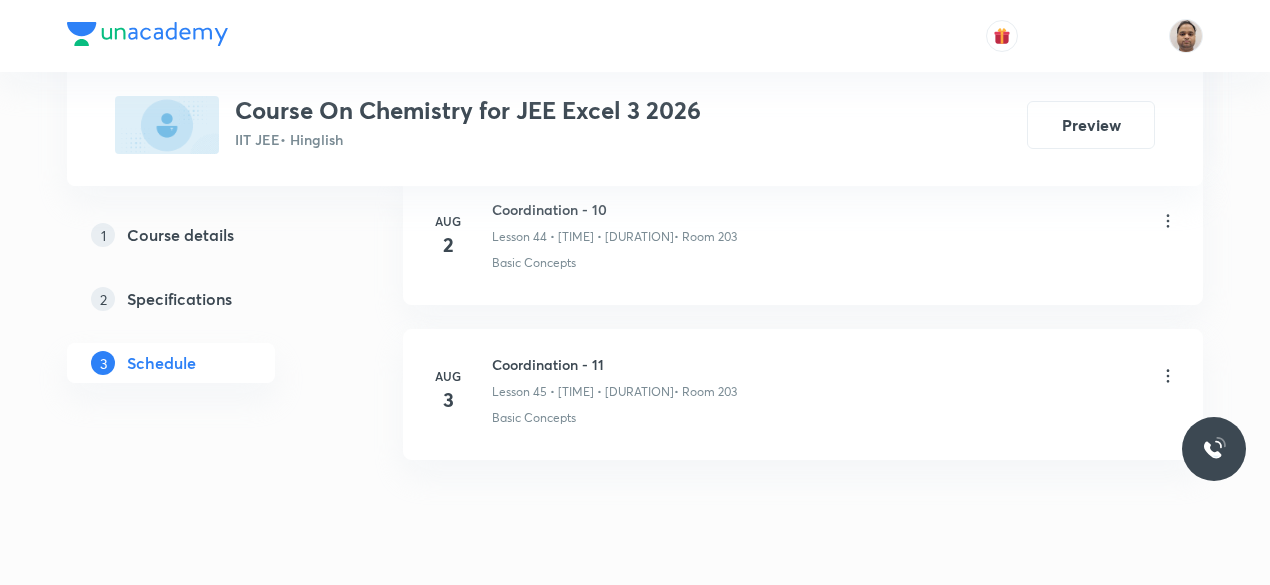 scroll, scrollTop: 7960, scrollLeft: 0, axis: vertical 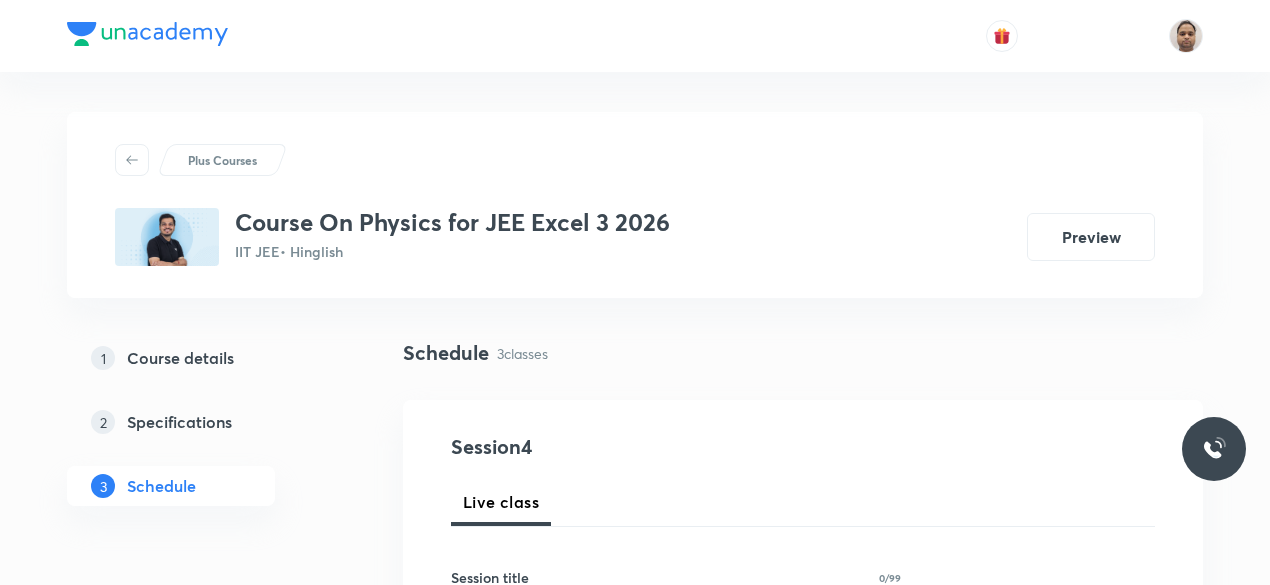 click on "1 Course details 2 Specifications 3 Schedule" at bounding box center [203, 1185] 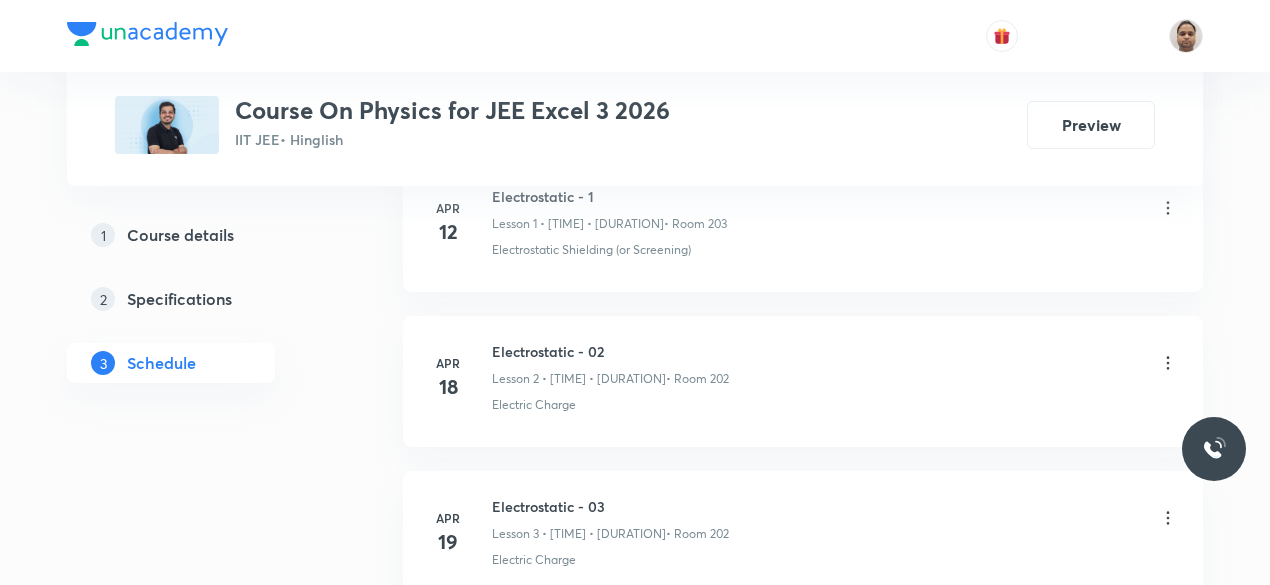 scroll, scrollTop: 1478, scrollLeft: 0, axis: vertical 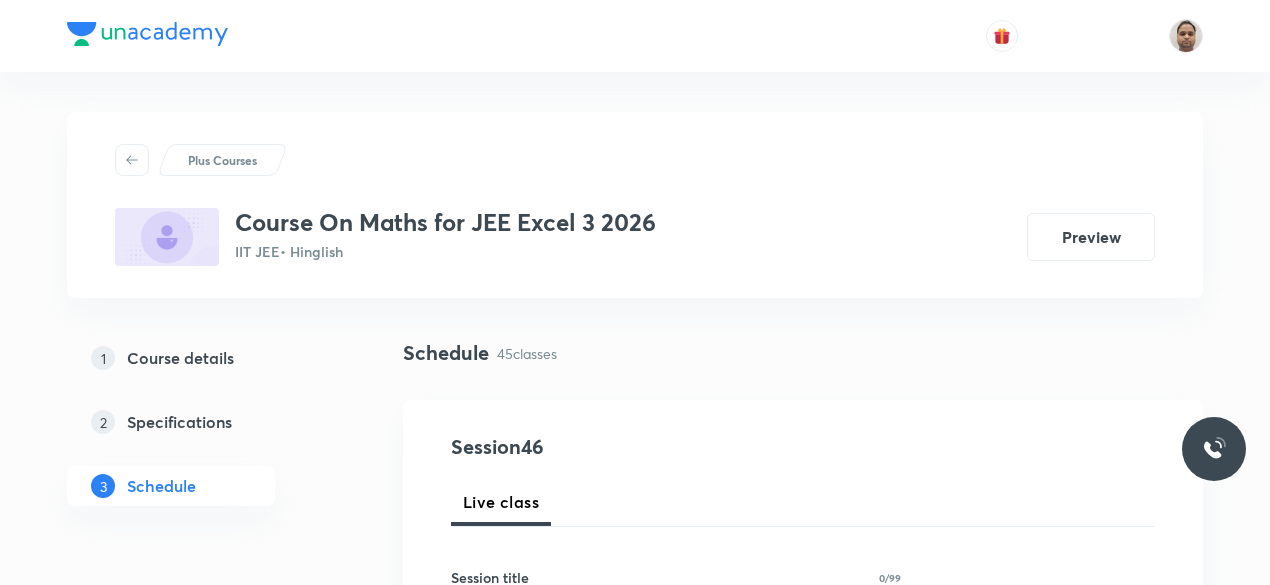 click on "1 Course details 2 Specifications 3 Schedule" at bounding box center (203, 434) 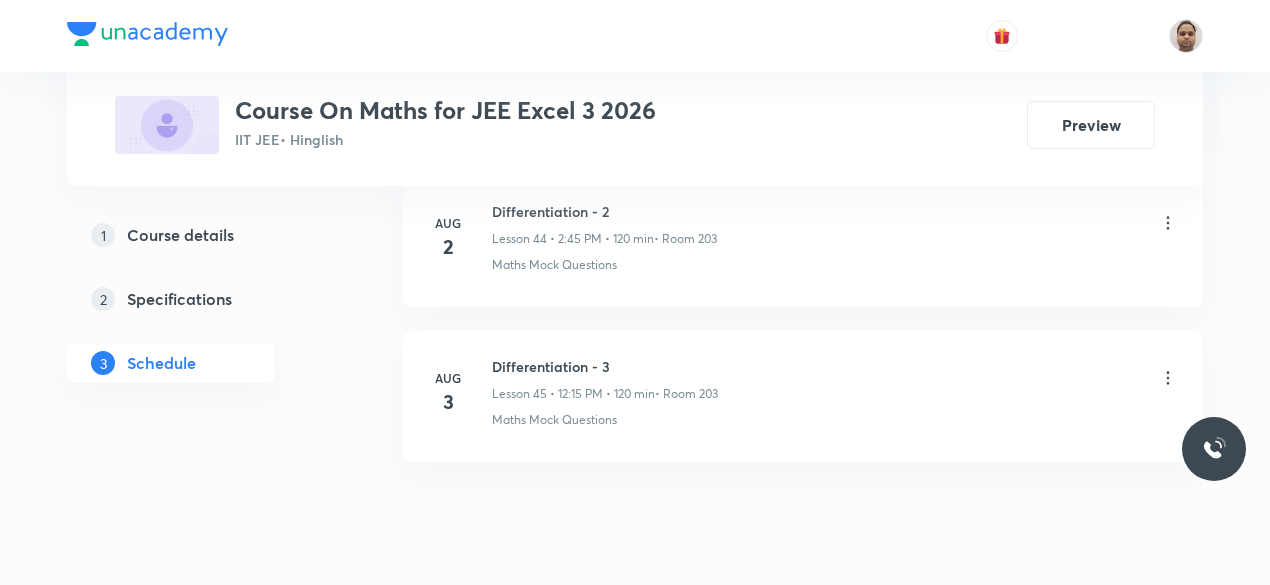 scroll, scrollTop: 7960, scrollLeft: 0, axis: vertical 